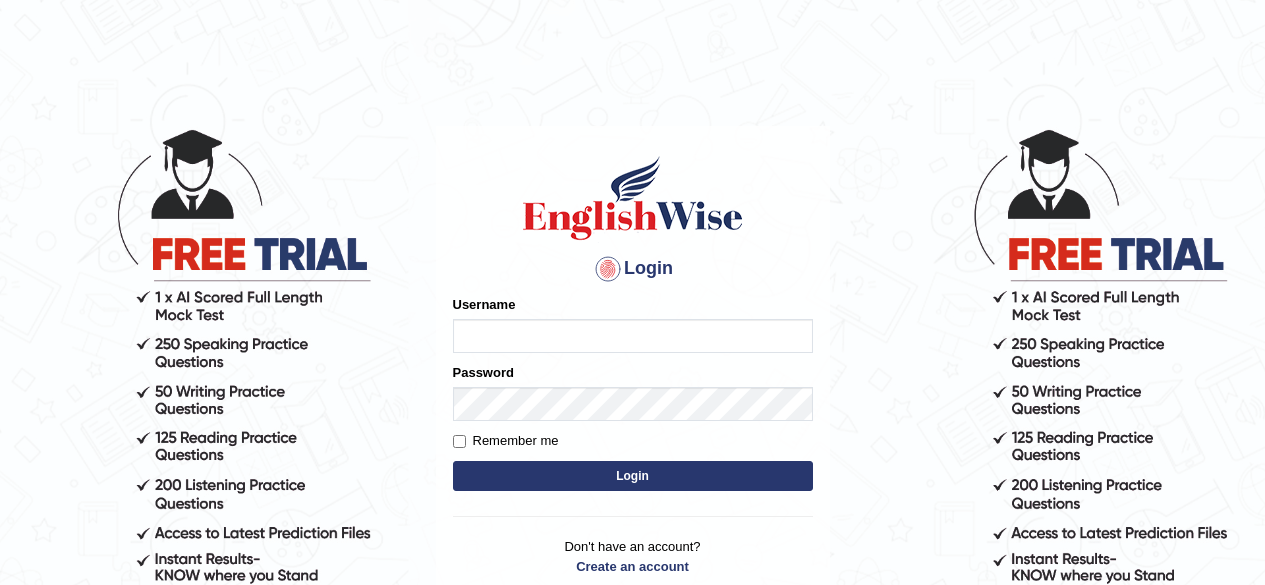 scroll, scrollTop: 0, scrollLeft: 0, axis: both 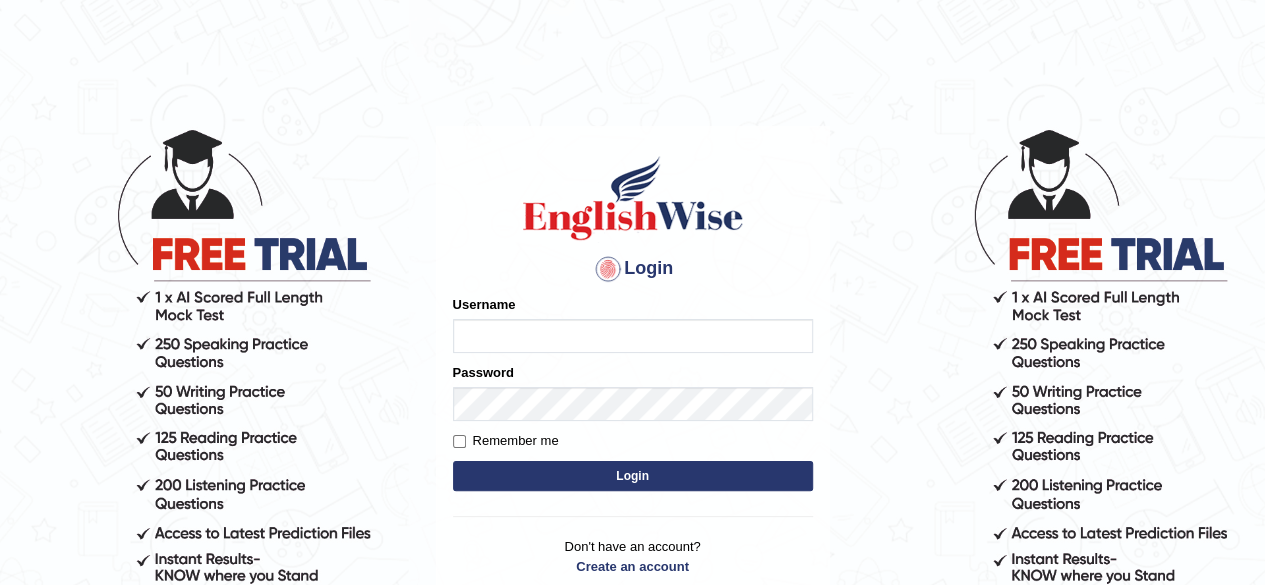 type on "shyamjee" 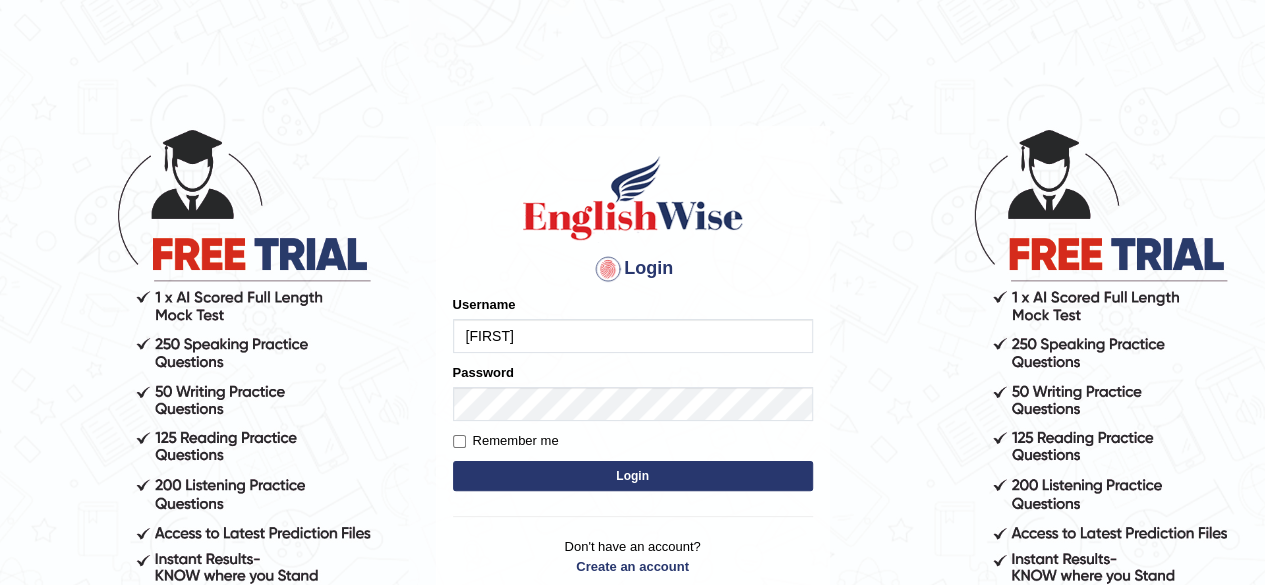 click on "Login" at bounding box center (633, 476) 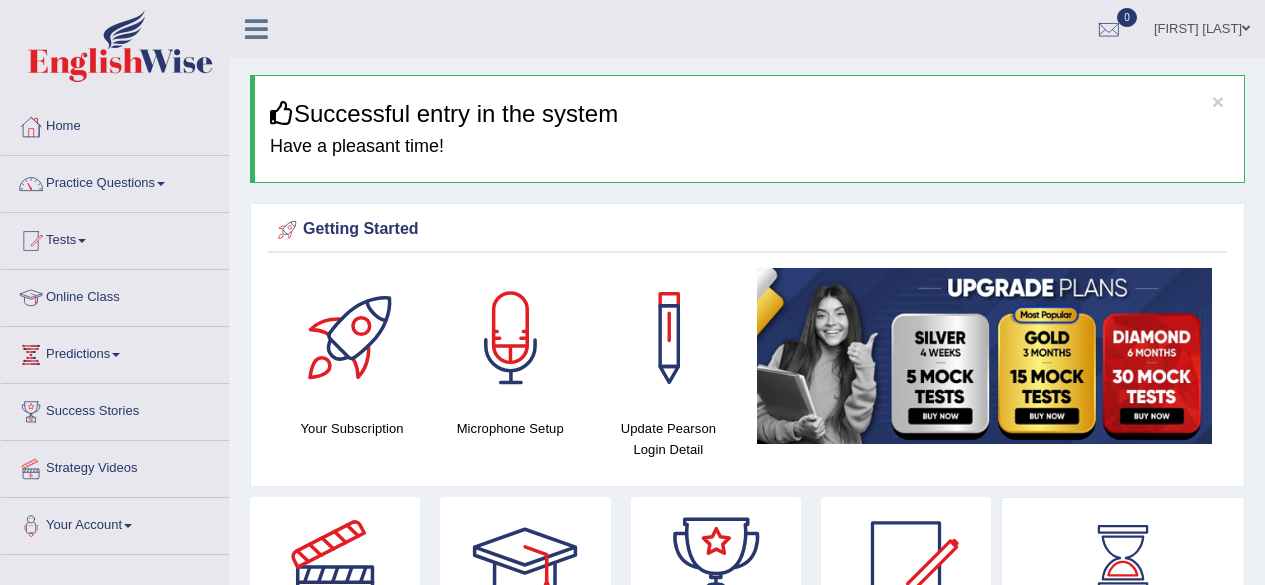 scroll, scrollTop: 0, scrollLeft: 0, axis: both 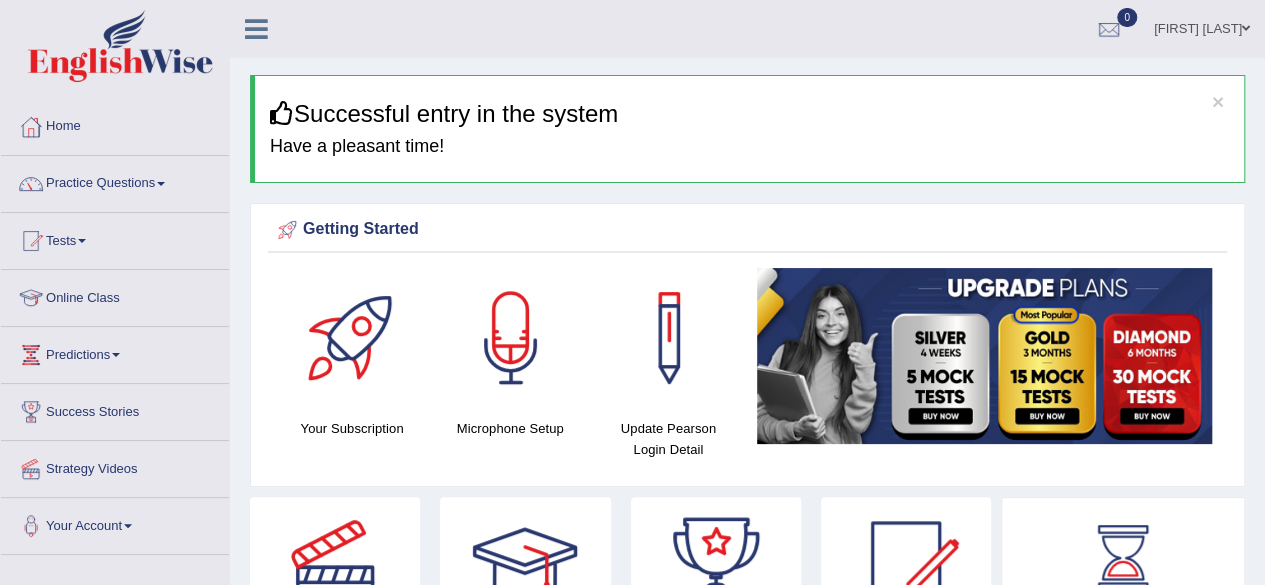 click on "Online Class" at bounding box center (115, 295) 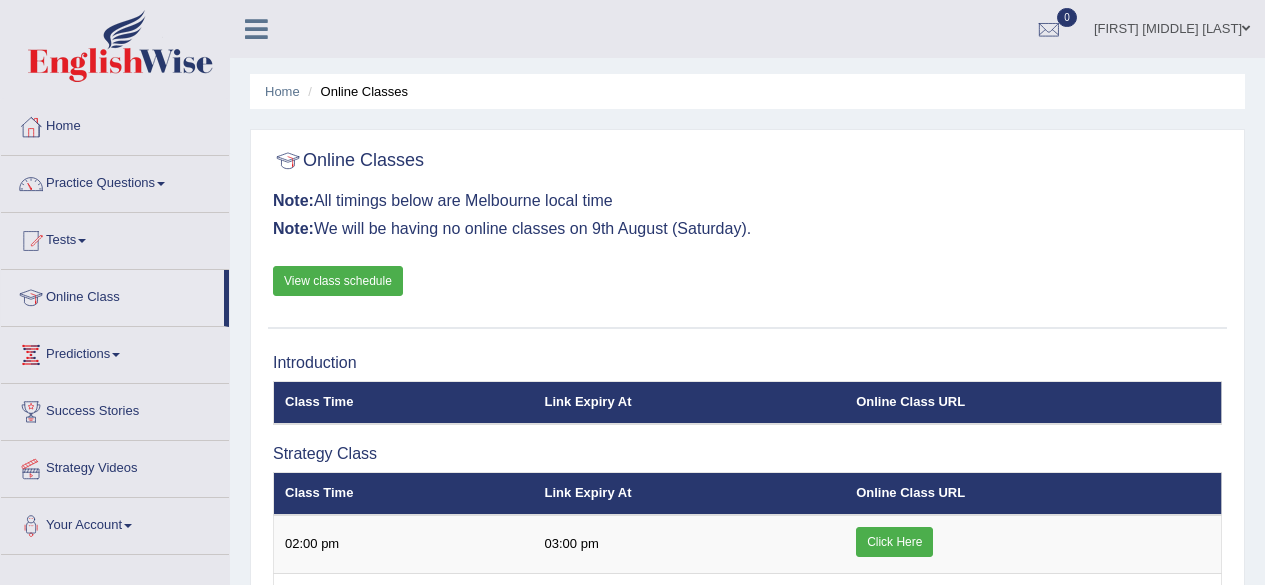 scroll, scrollTop: 0, scrollLeft: 0, axis: both 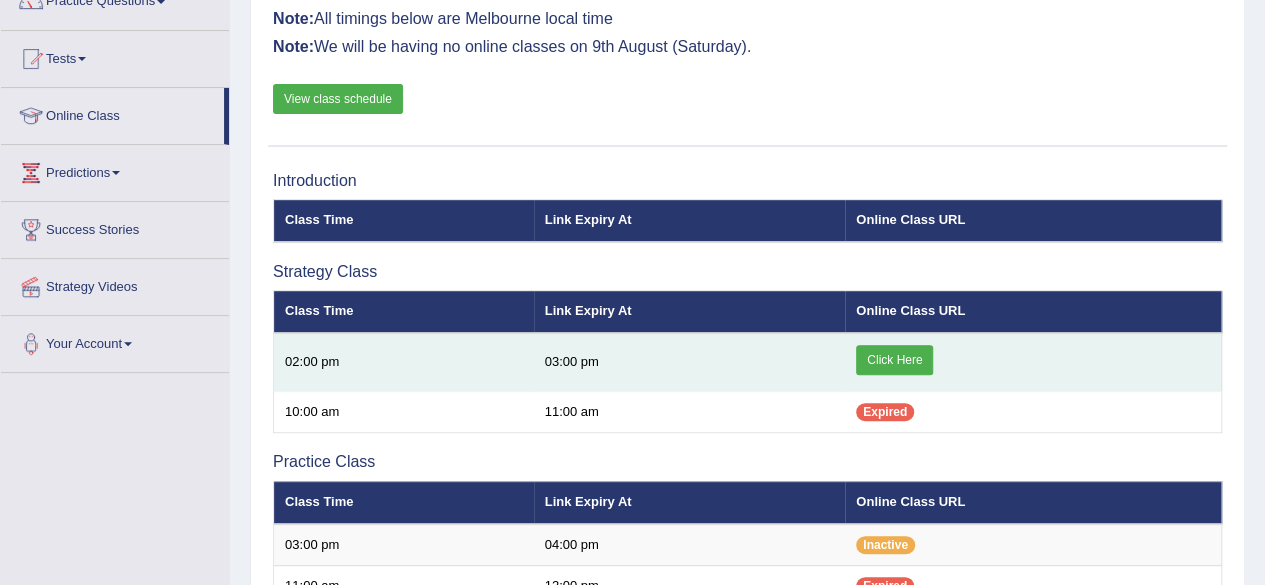 click on "Click Here" at bounding box center (894, 360) 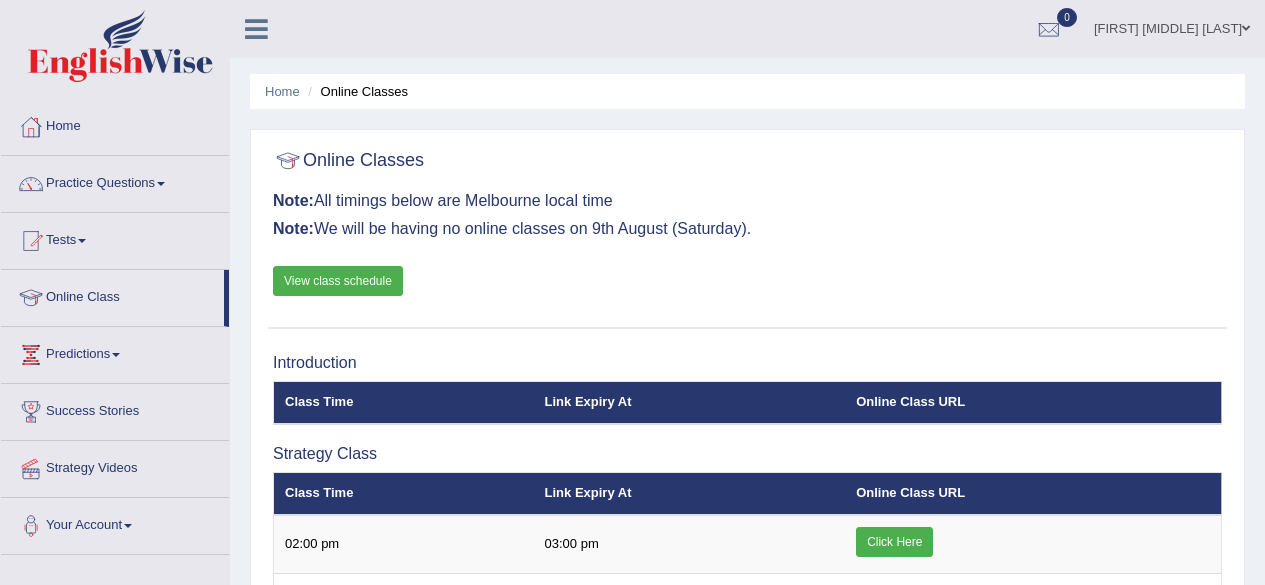 scroll, scrollTop: 182, scrollLeft: 0, axis: vertical 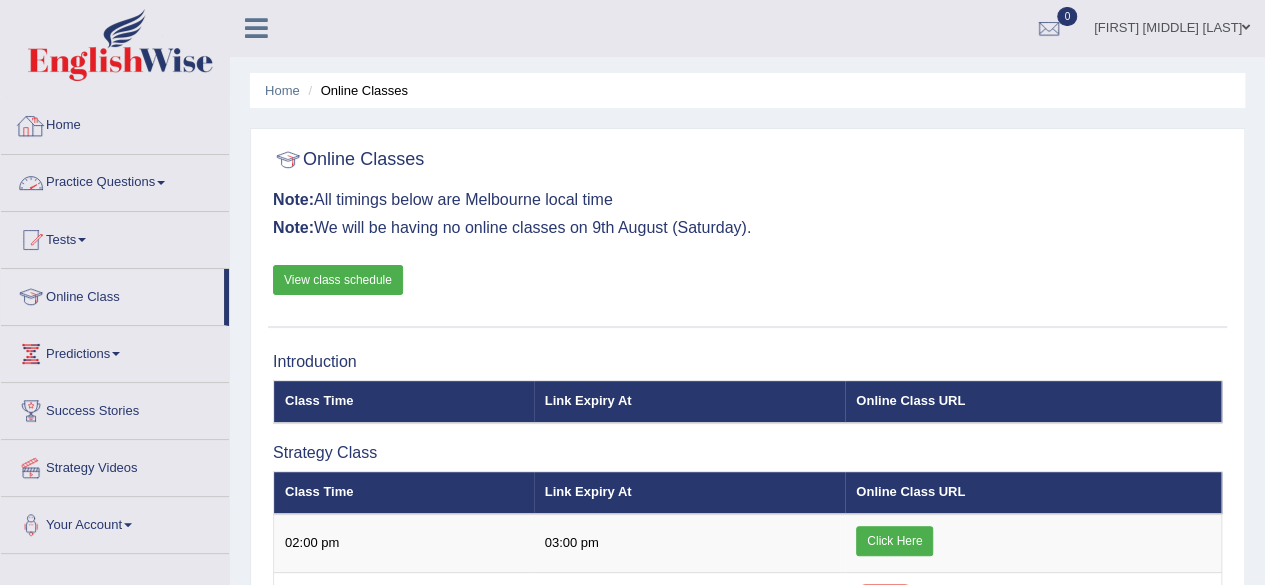click on "Home" at bounding box center (115, 123) 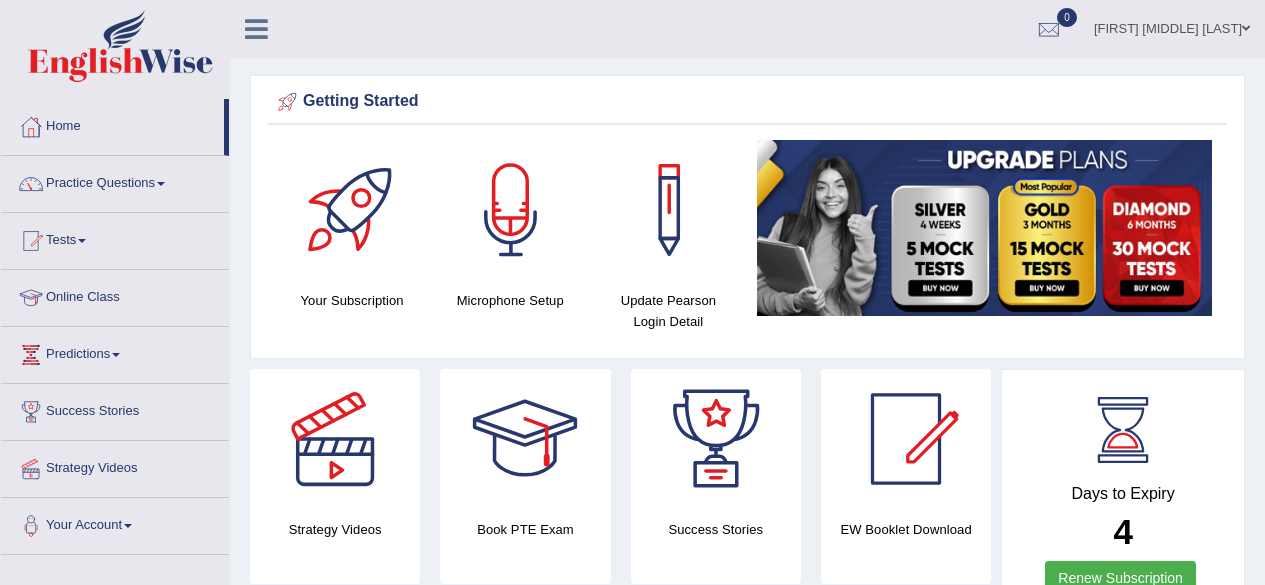 scroll, scrollTop: 0, scrollLeft: 0, axis: both 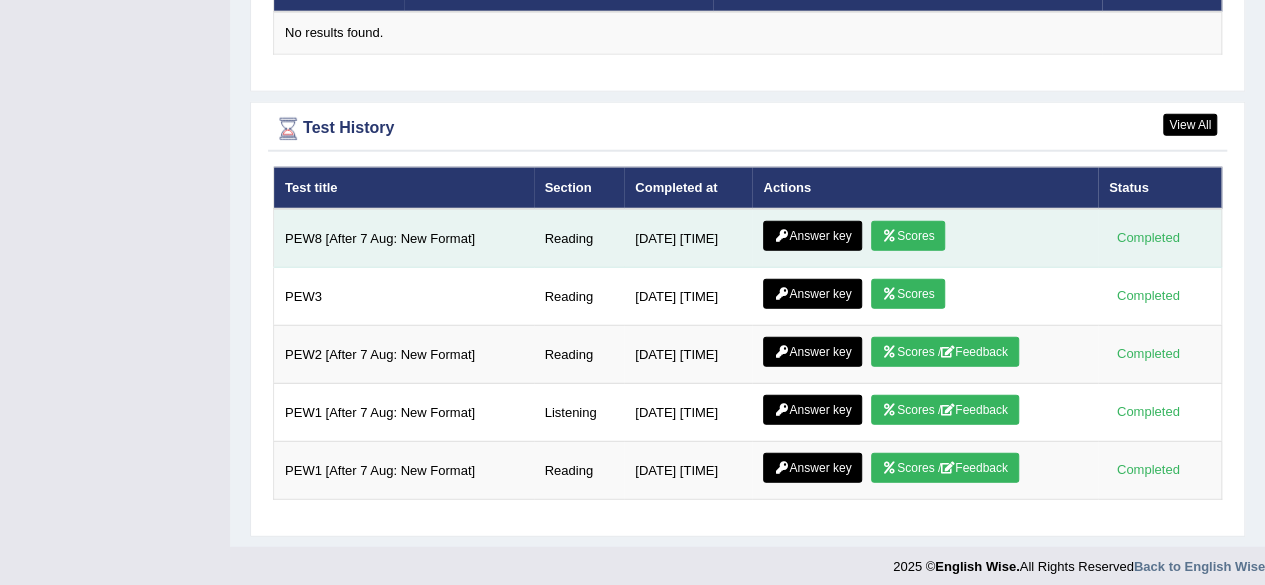 click on "Scores" at bounding box center [908, 236] 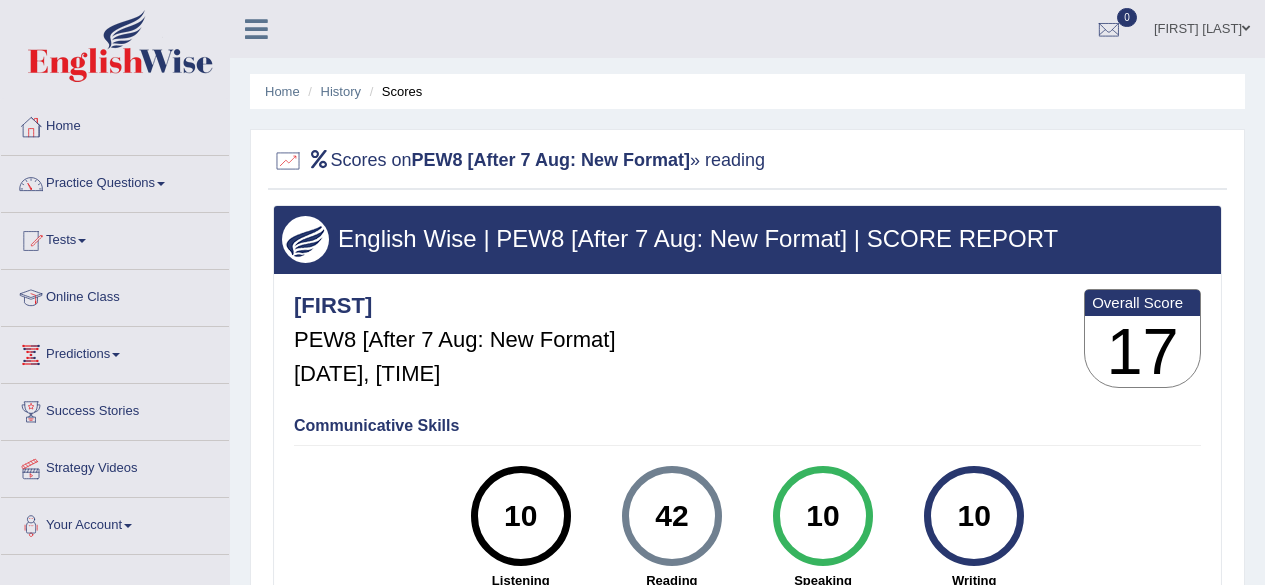 scroll, scrollTop: 0, scrollLeft: 0, axis: both 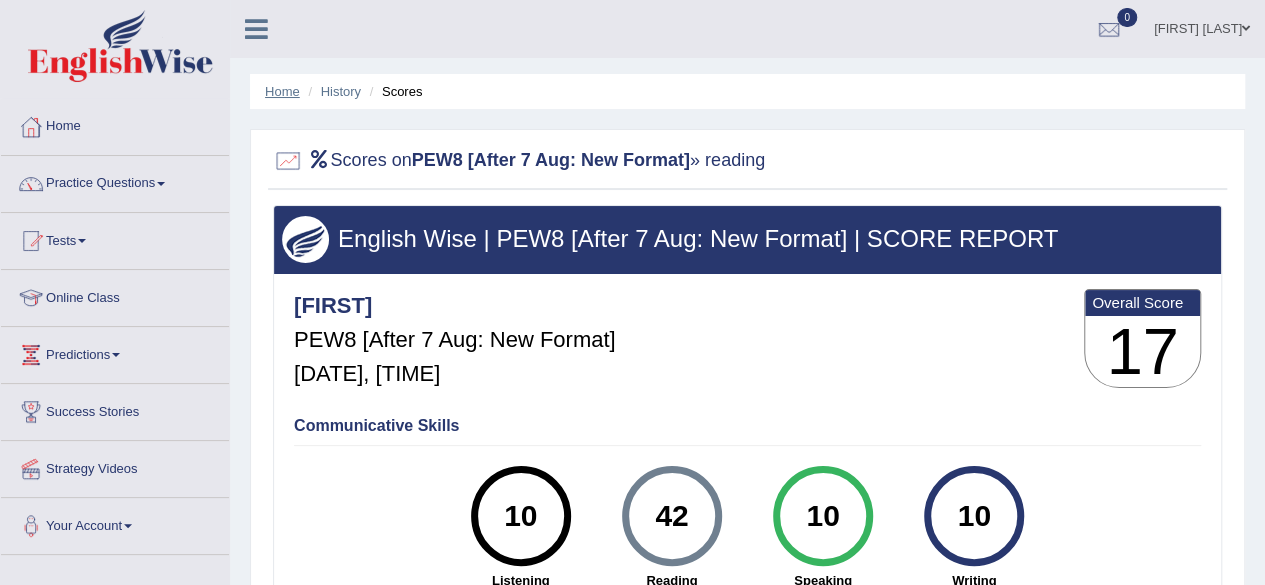 click on "Home" at bounding box center (282, 91) 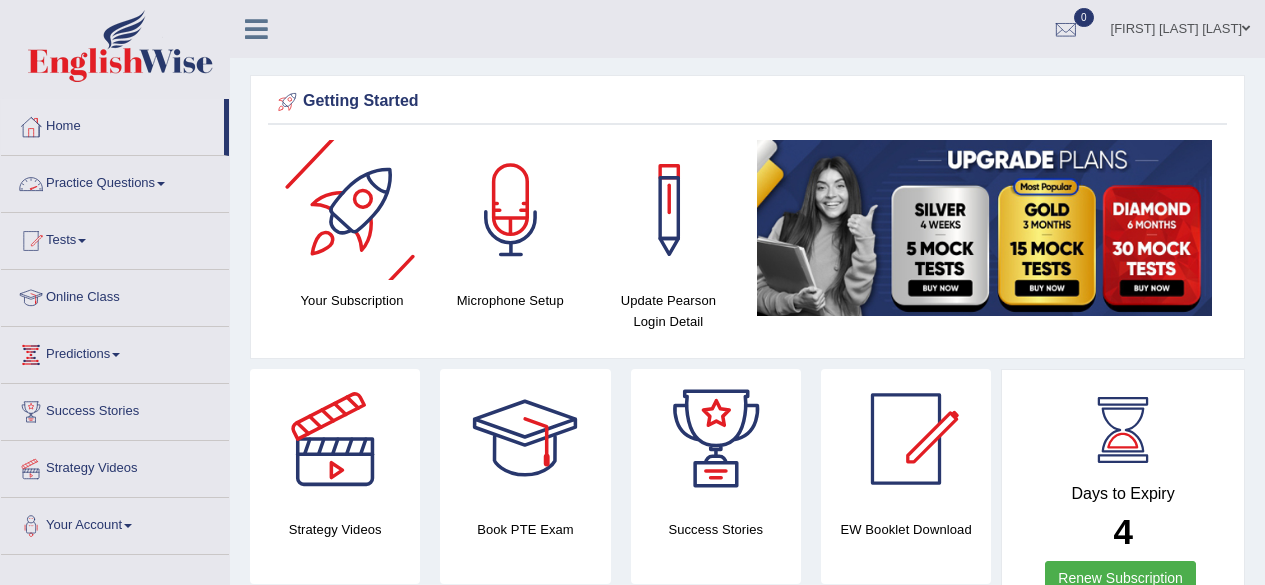 scroll, scrollTop: 0, scrollLeft: 0, axis: both 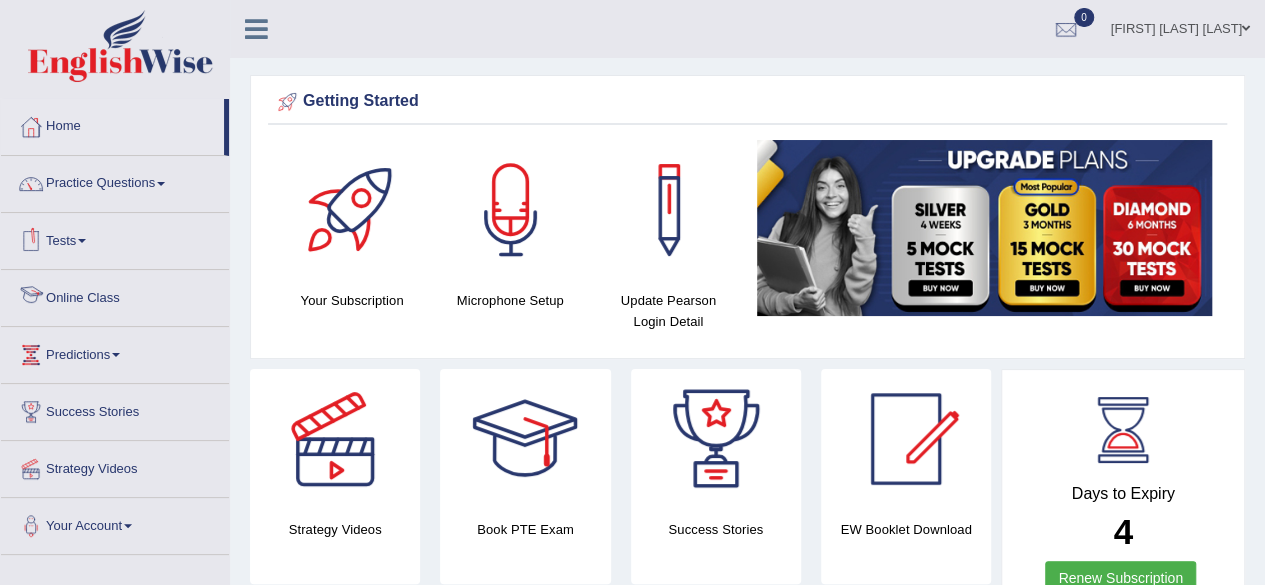 click on "Online Class" at bounding box center (115, 295) 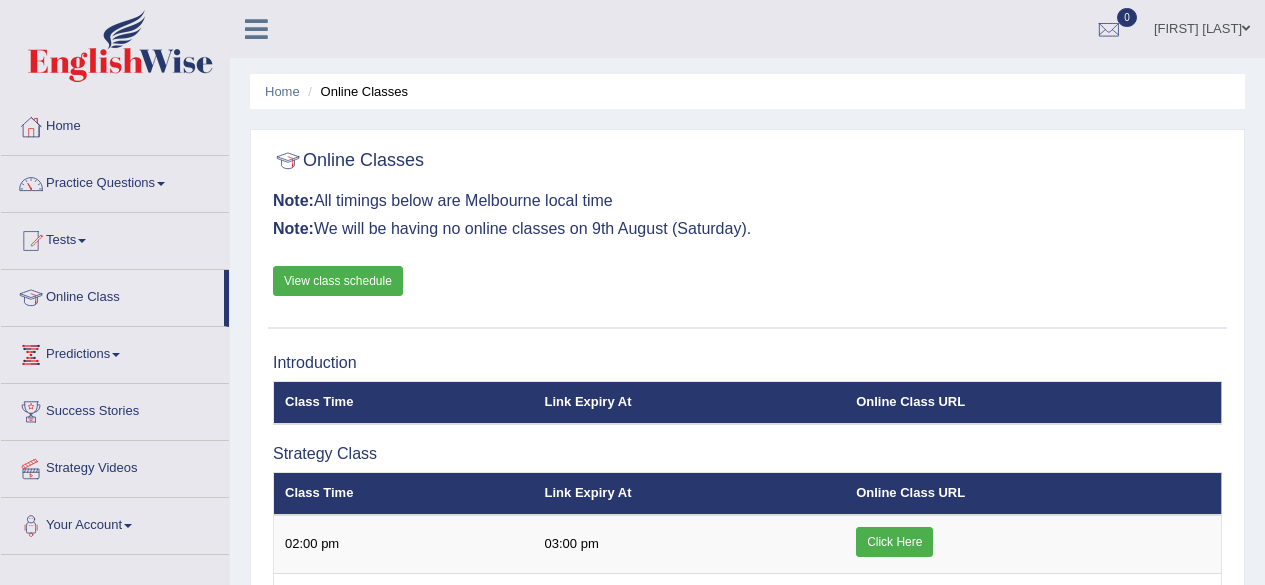 scroll, scrollTop: 0, scrollLeft: 0, axis: both 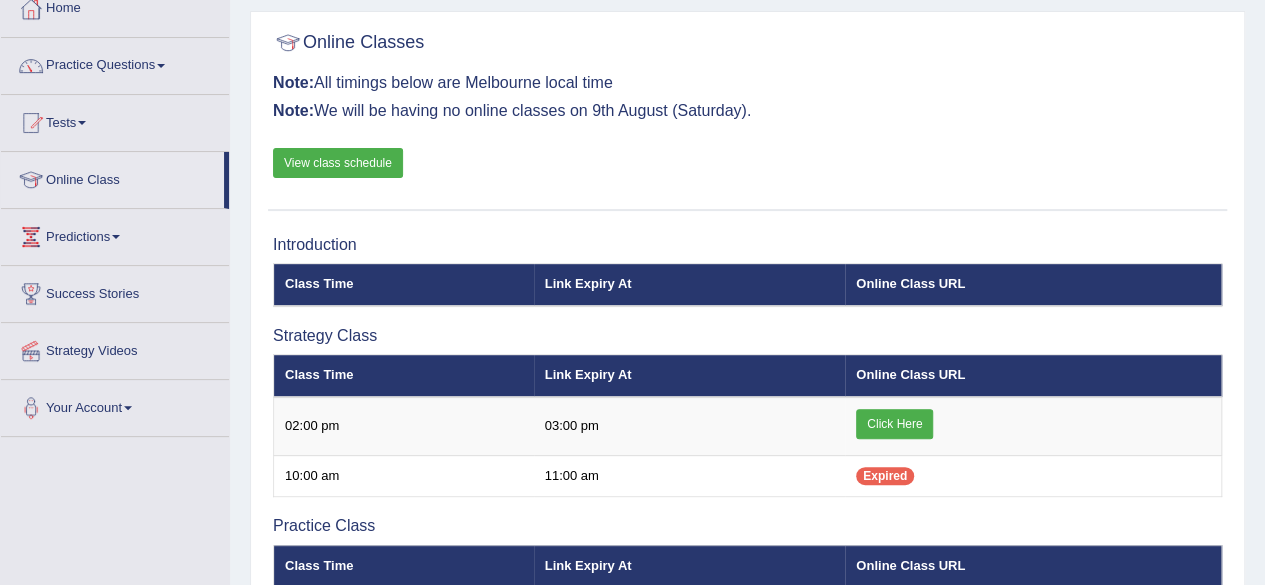 click on "View class schedule" at bounding box center (338, 163) 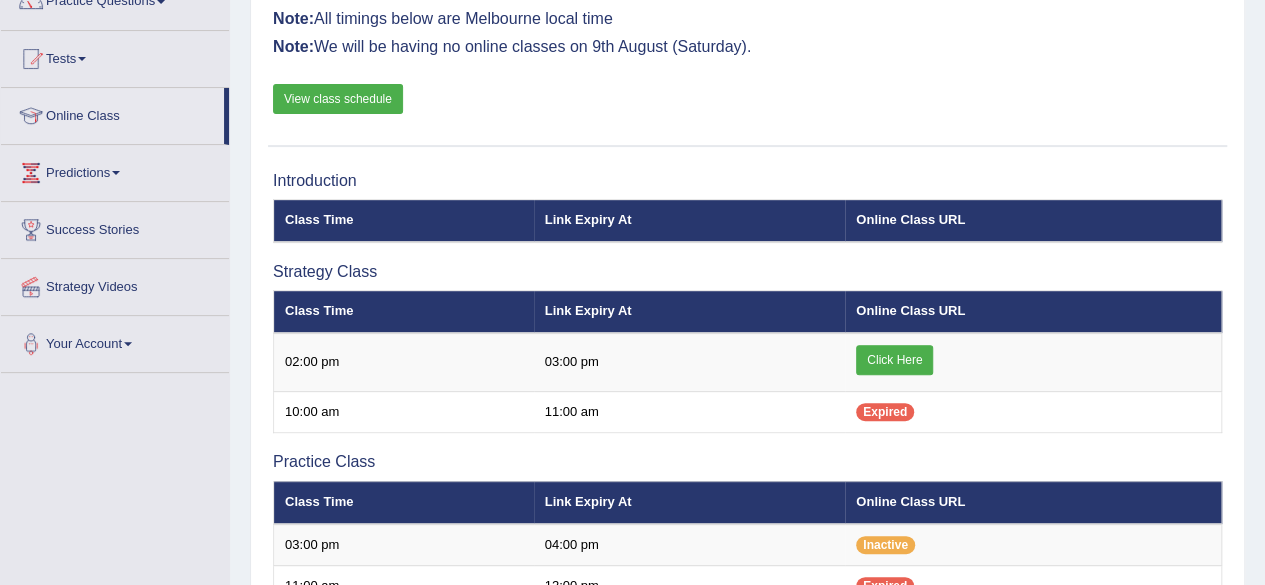 scroll, scrollTop: 0, scrollLeft: 0, axis: both 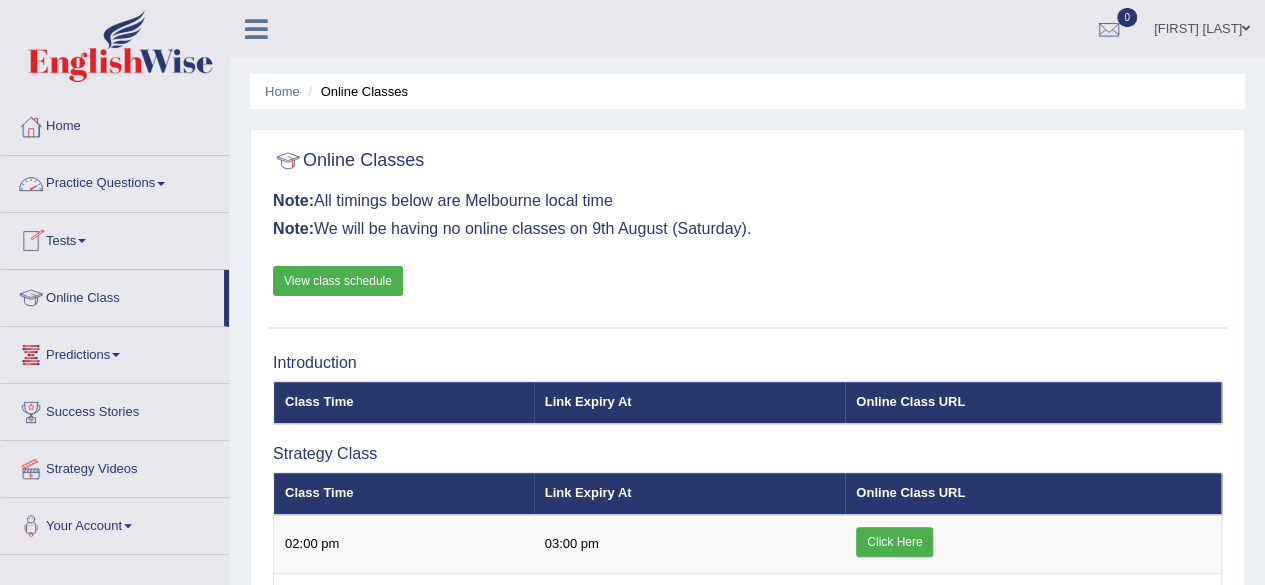 click on "Practice Questions" at bounding box center [115, 181] 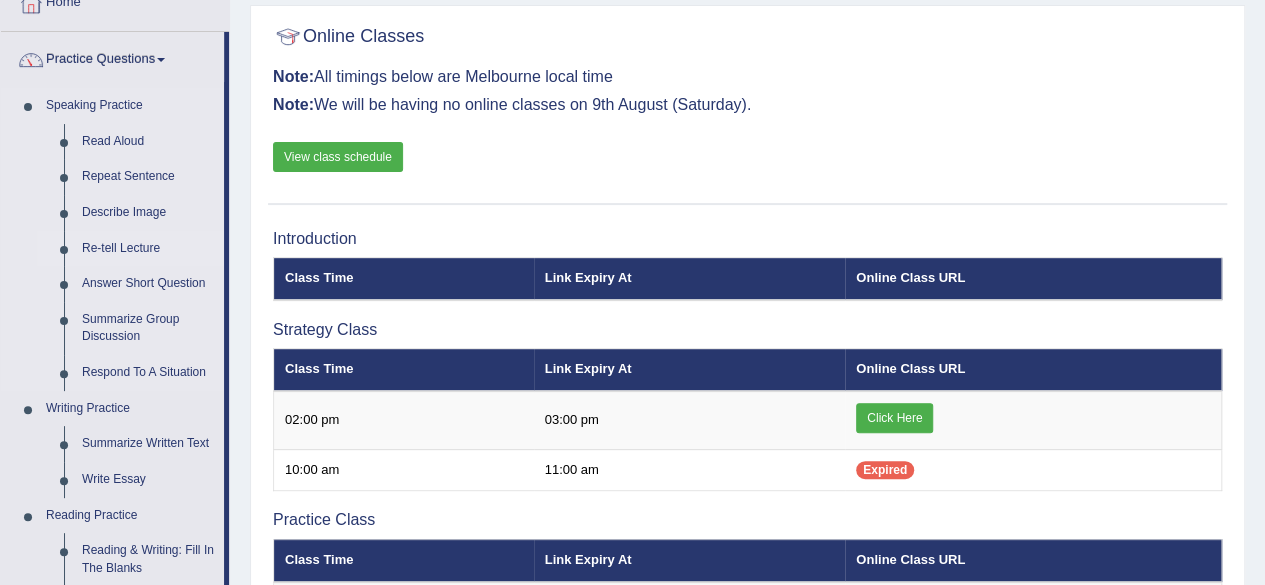 scroll, scrollTop: 0, scrollLeft: 0, axis: both 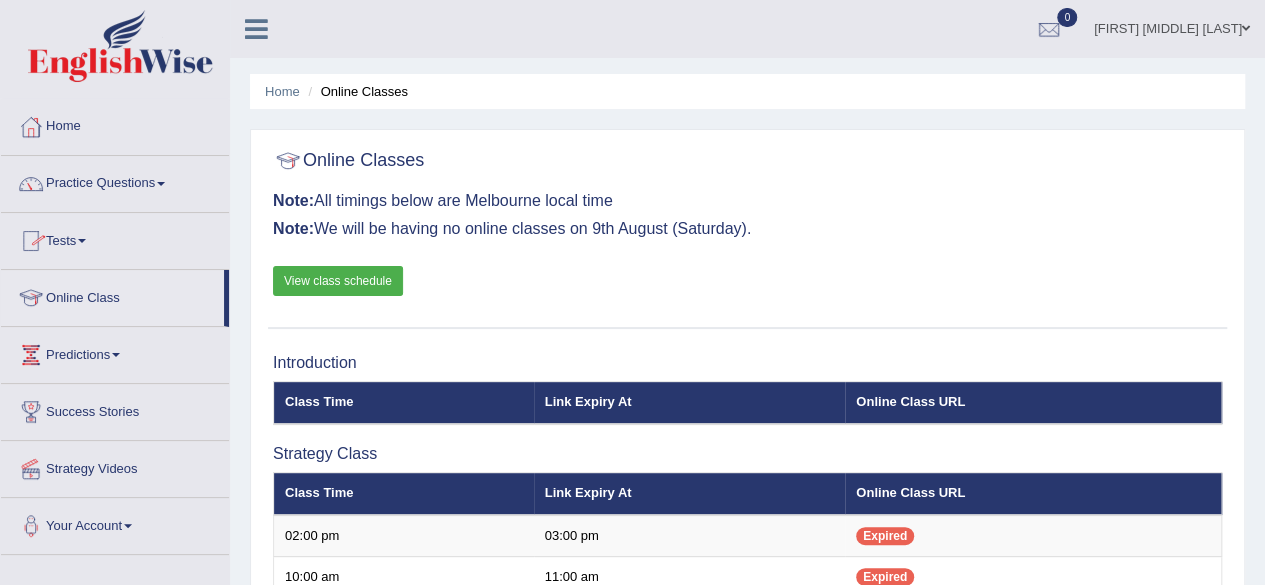 click on "Tests" at bounding box center (115, 238) 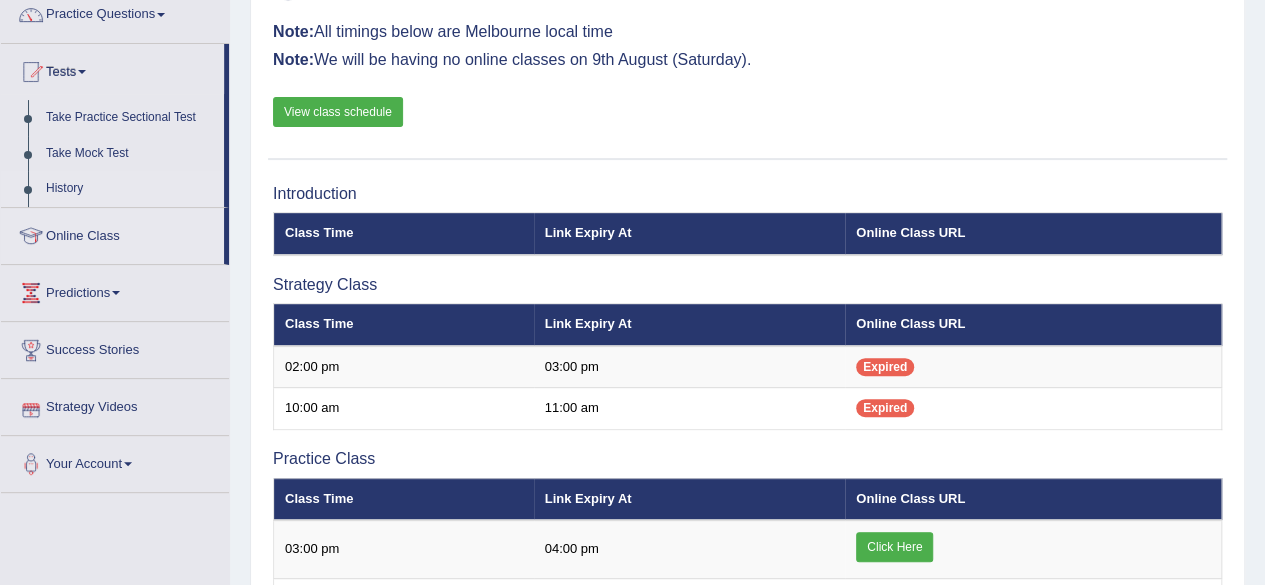 scroll, scrollTop: 168, scrollLeft: 0, axis: vertical 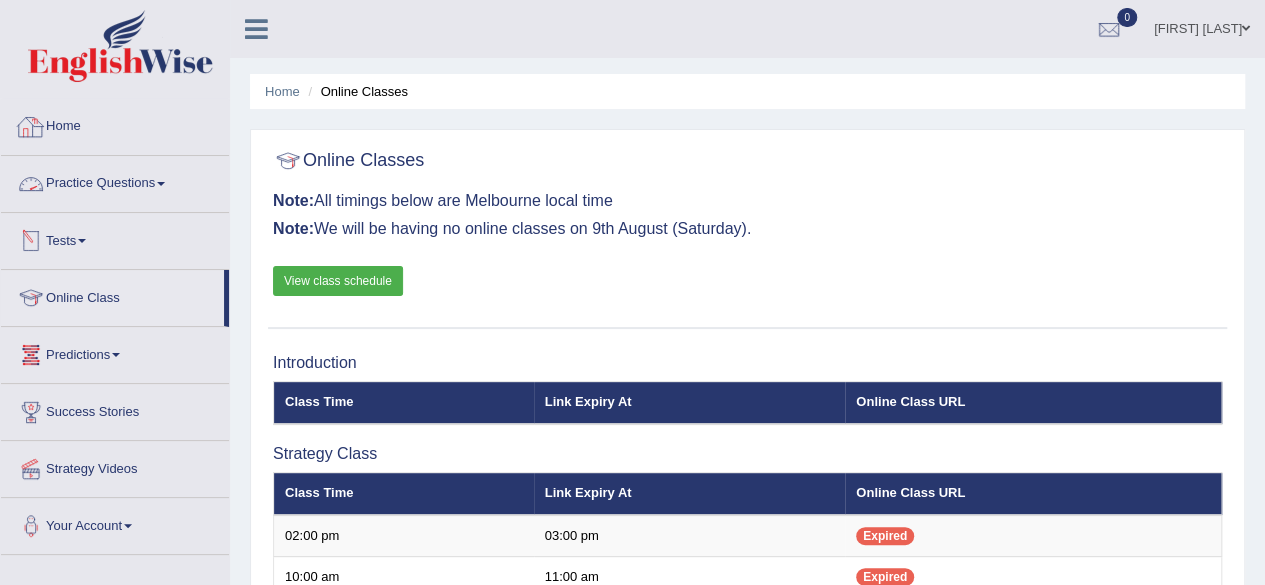 click on "Home" at bounding box center [115, 124] 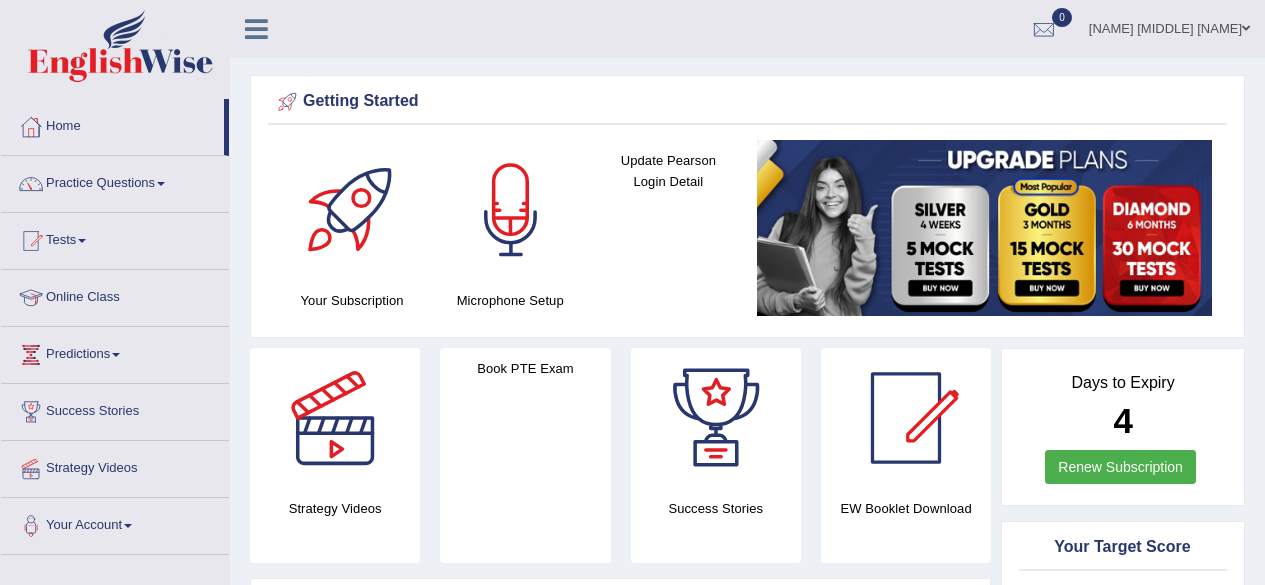 scroll, scrollTop: 0, scrollLeft: 0, axis: both 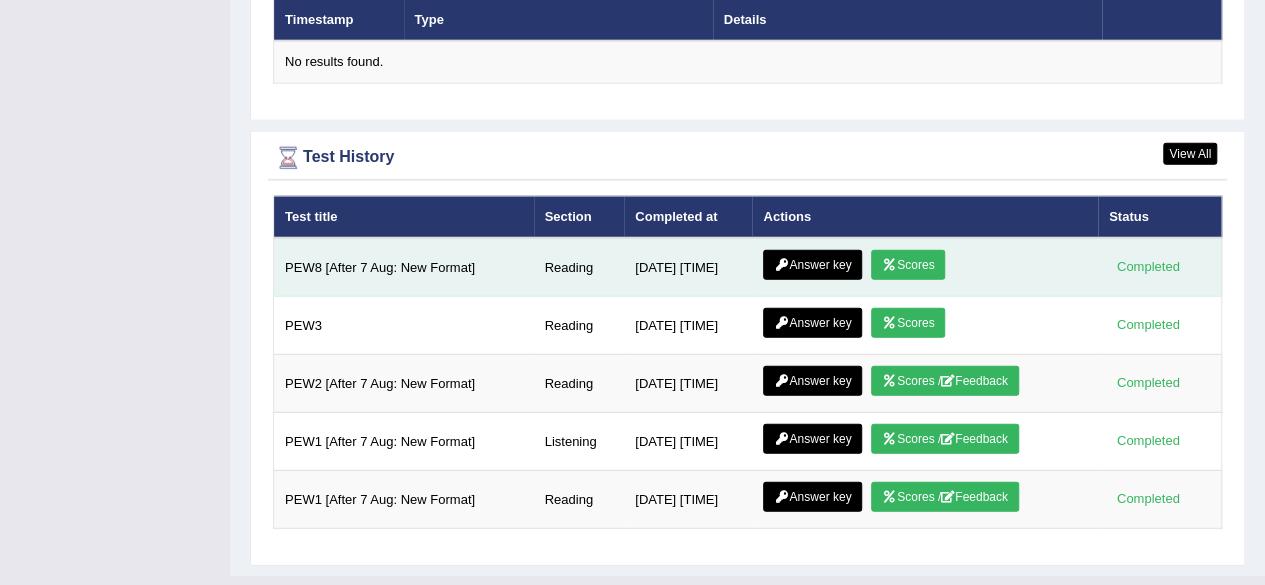 click on "Scores" at bounding box center (908, 265) 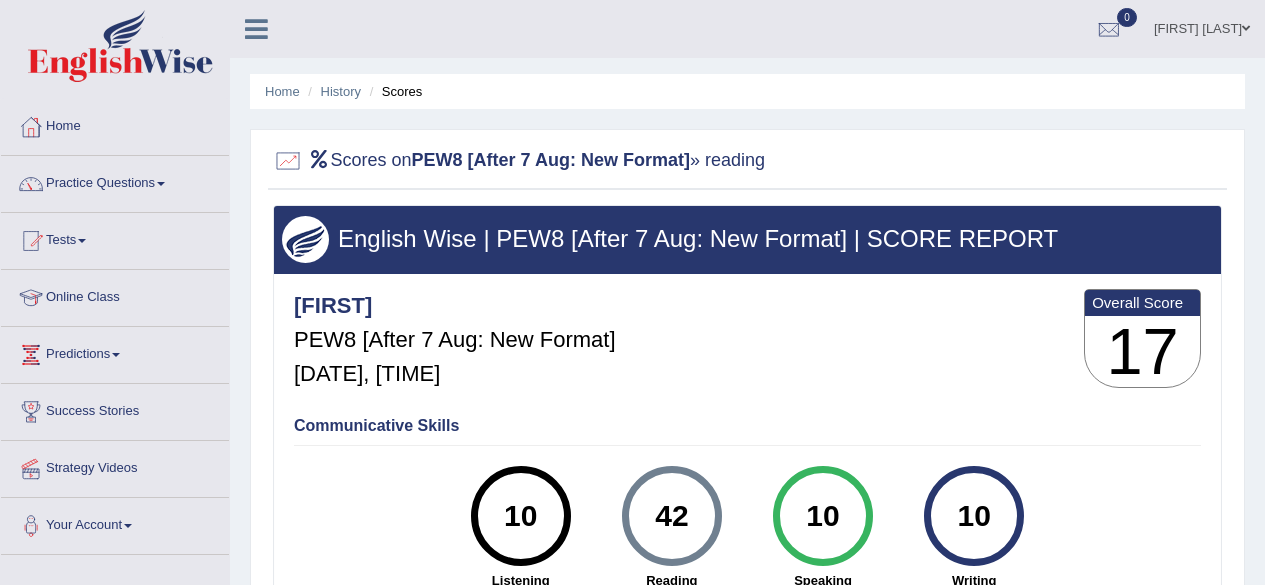 scroll, scrollTop: 0, scrollLeft: 0, axis: both 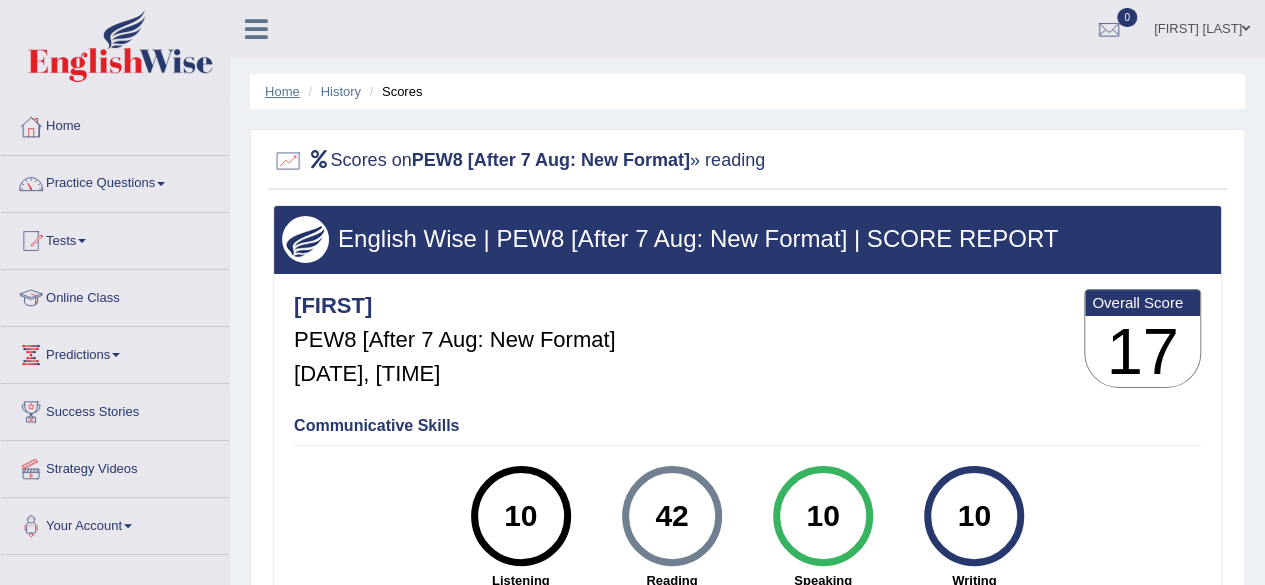 click on "Home" at bounding box center (282, 91) 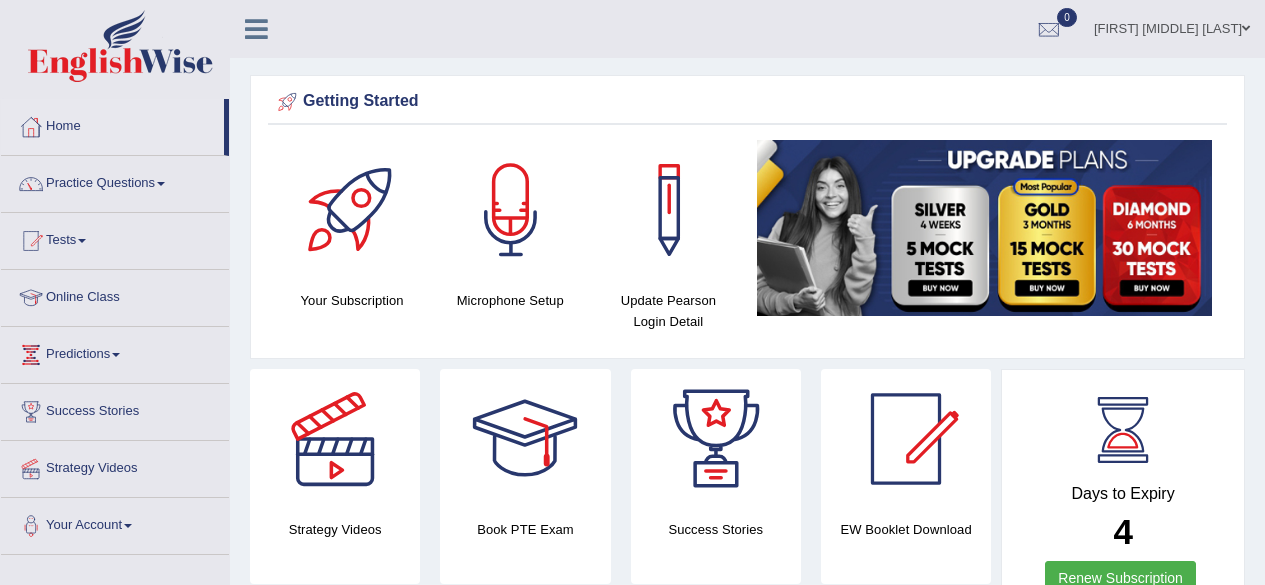 scroll, scrollTop: 0, scrollLeft: 0, axis: both 